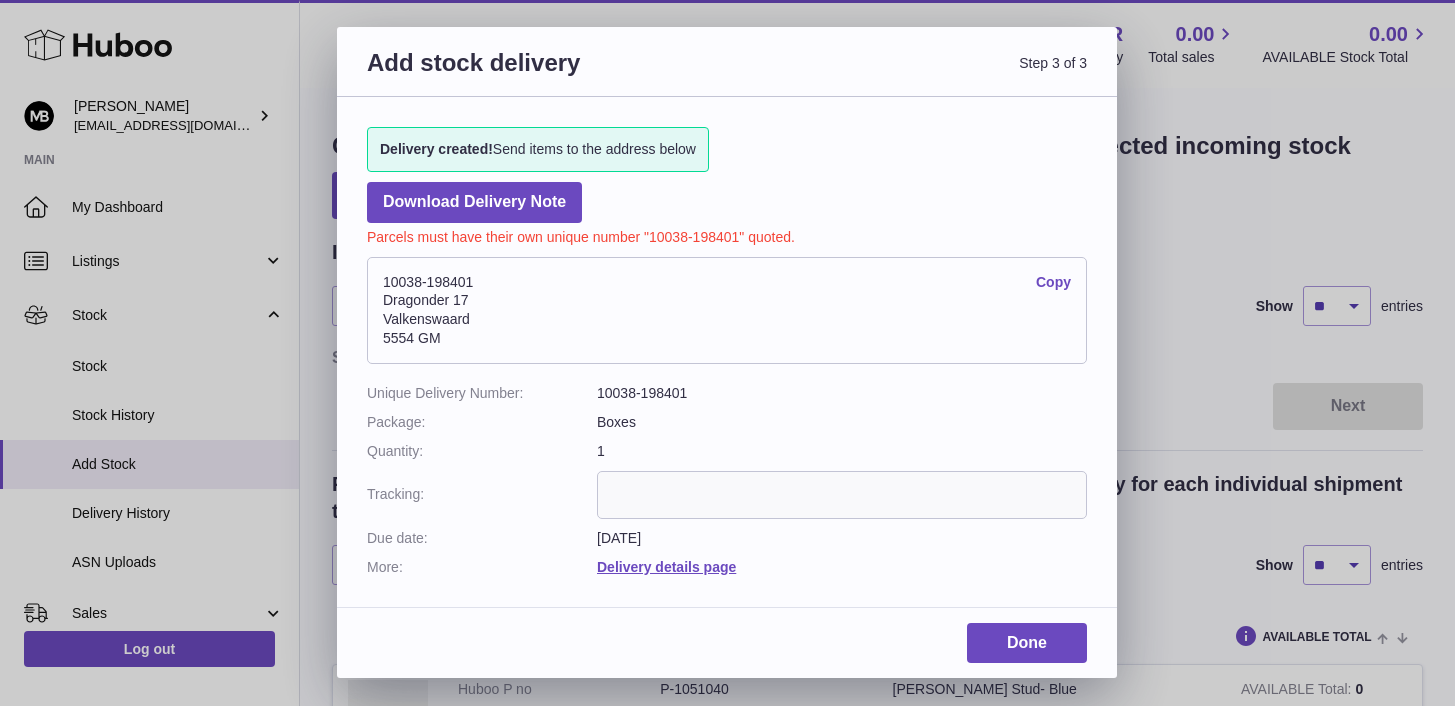 scroll, scrollTop: 606, scrollLeft: 0, axis: vertical 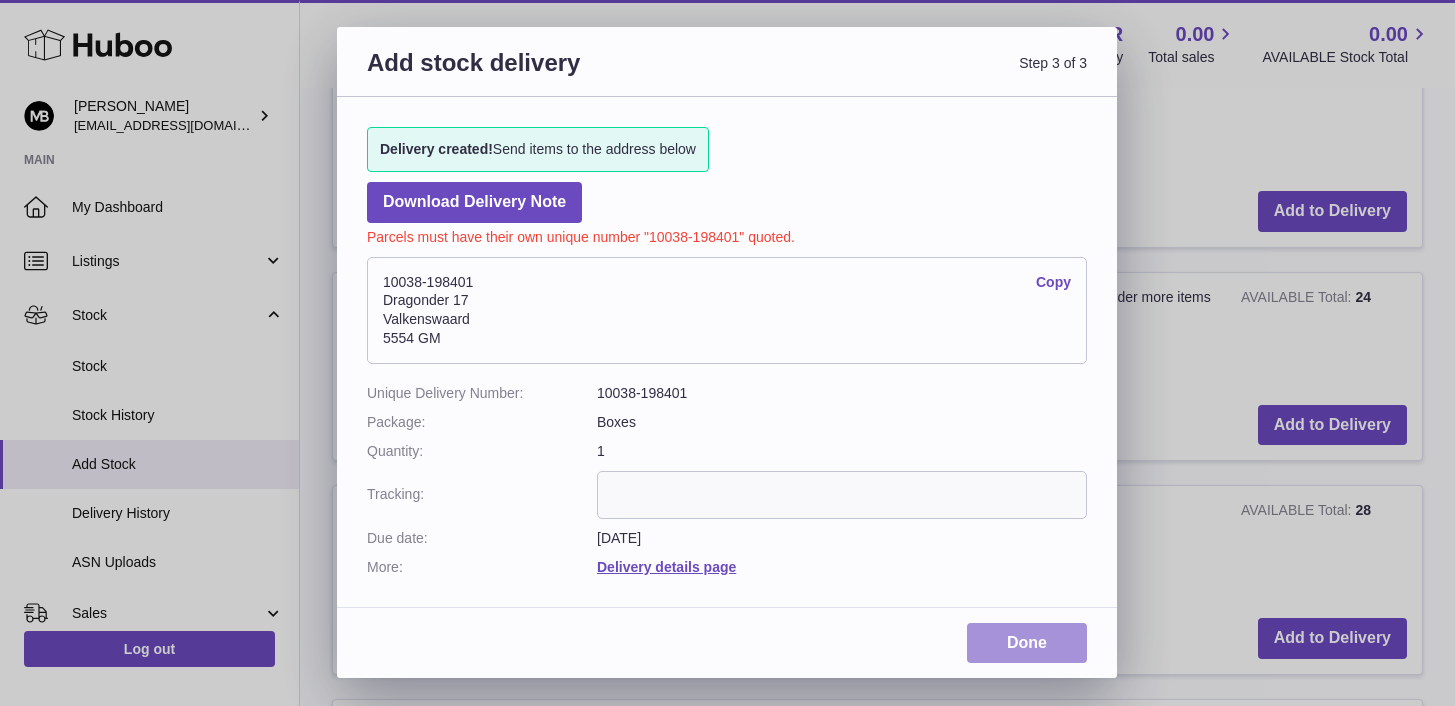 drag, startPoint x: 995, startPoint y: 638, endPoint x: 115, endPoint y: 400, distance: 911.61615 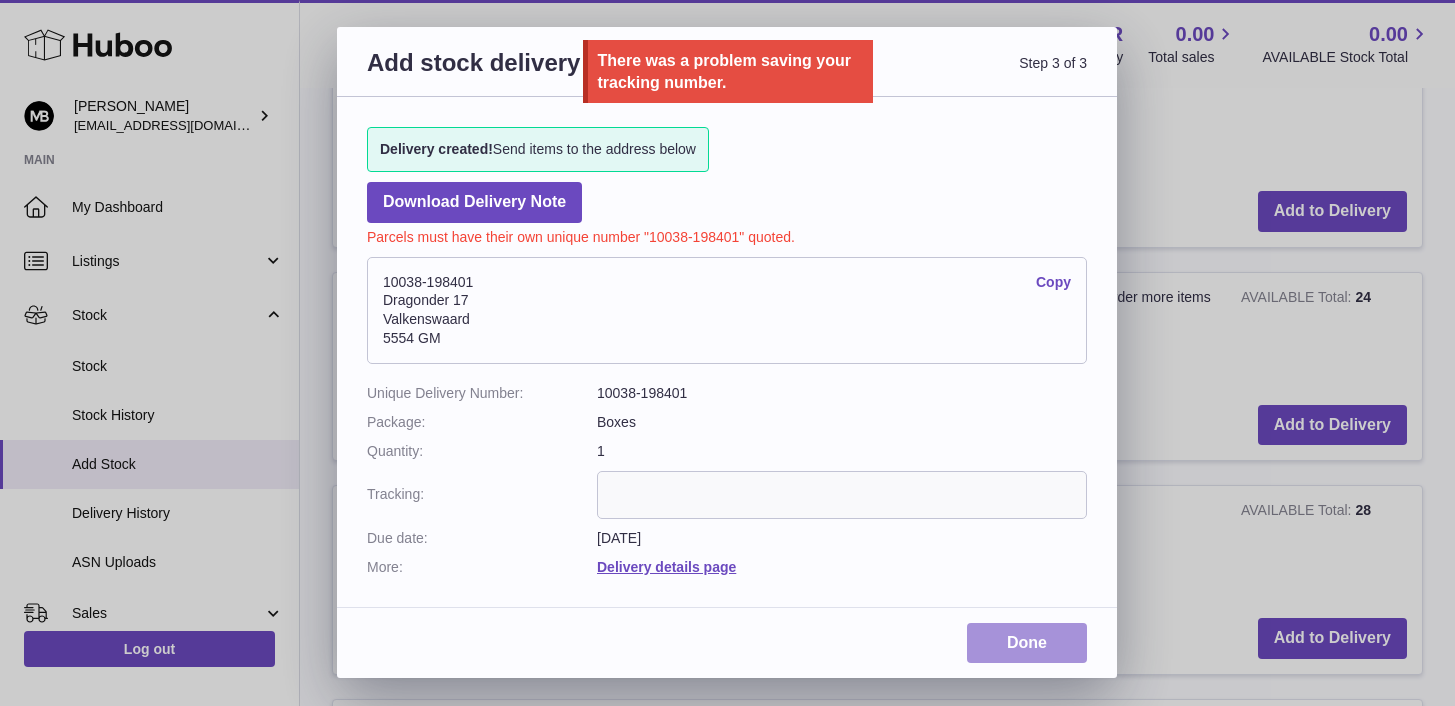 click on "Done" at bounding box center [1027, 643] 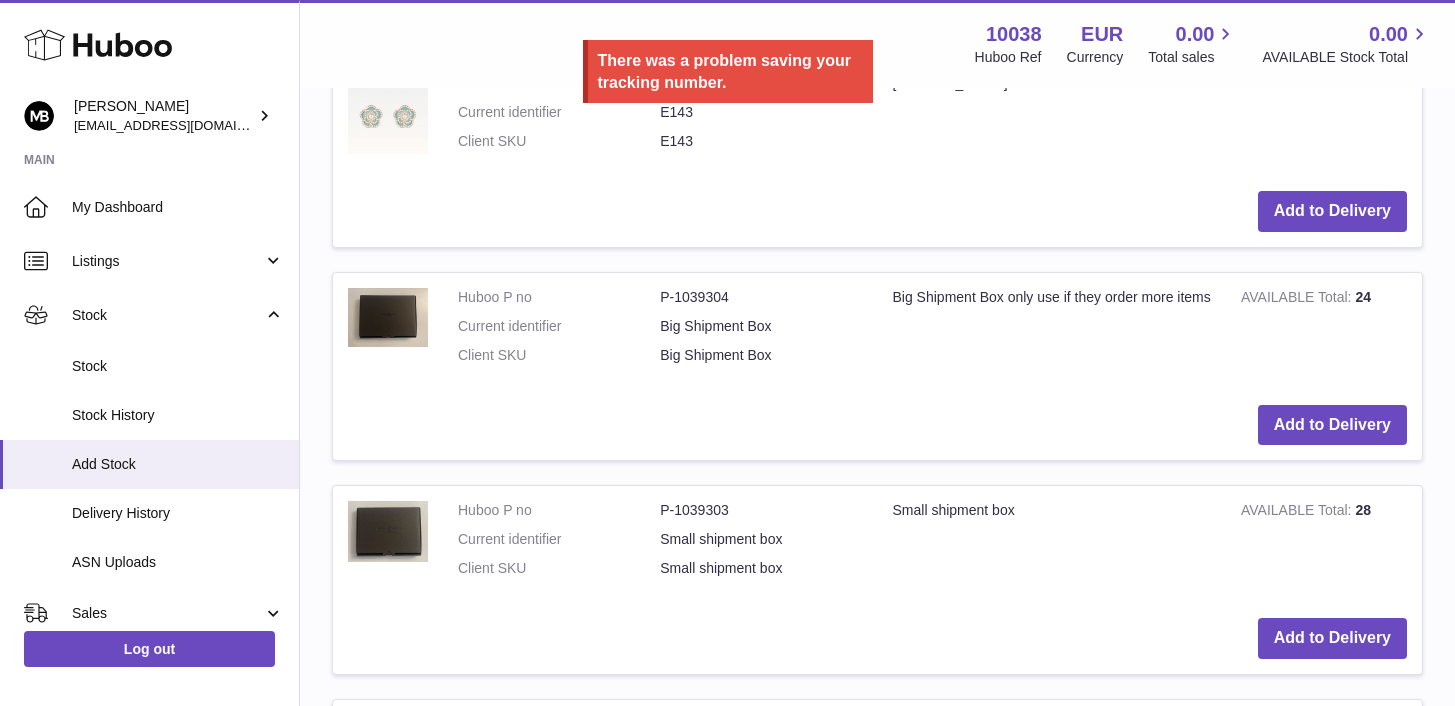 click at bounding box center (727, 353) 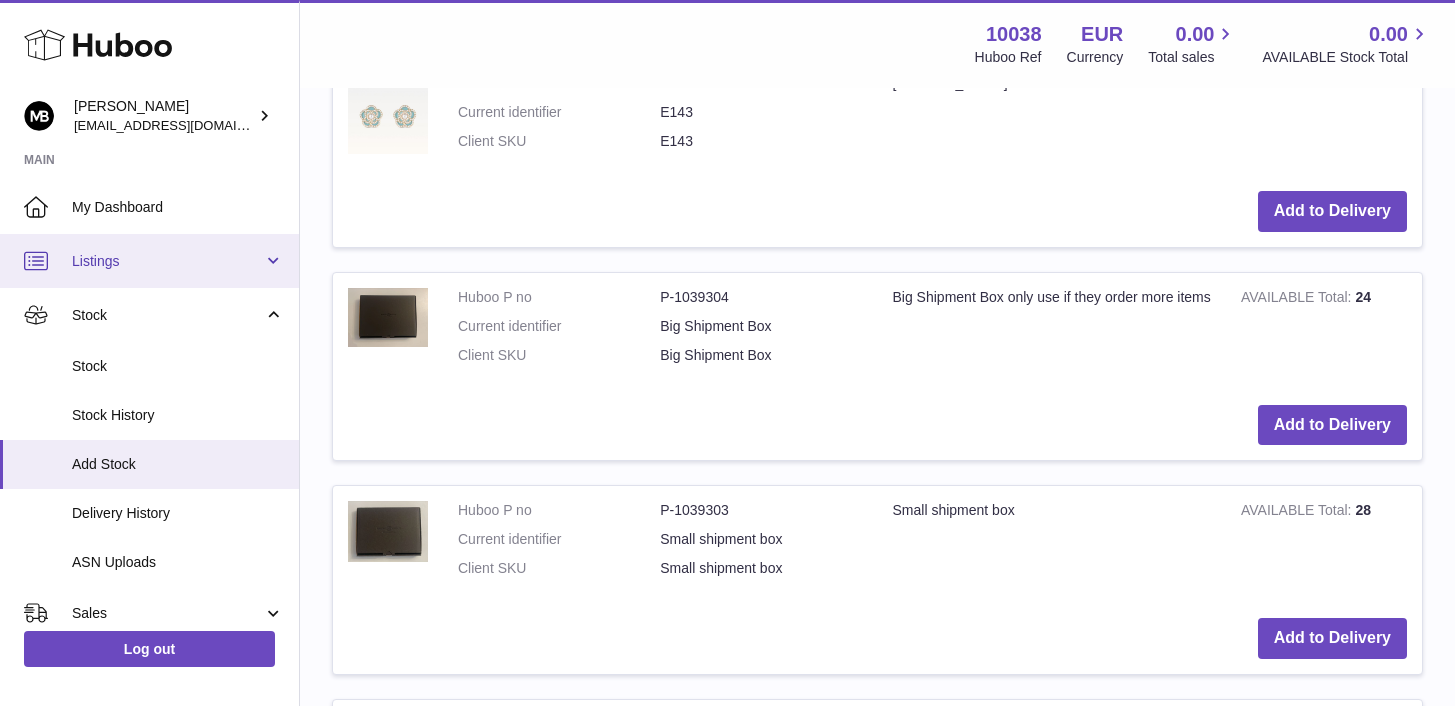 click on "Listings" at bounding box center [167, 261] 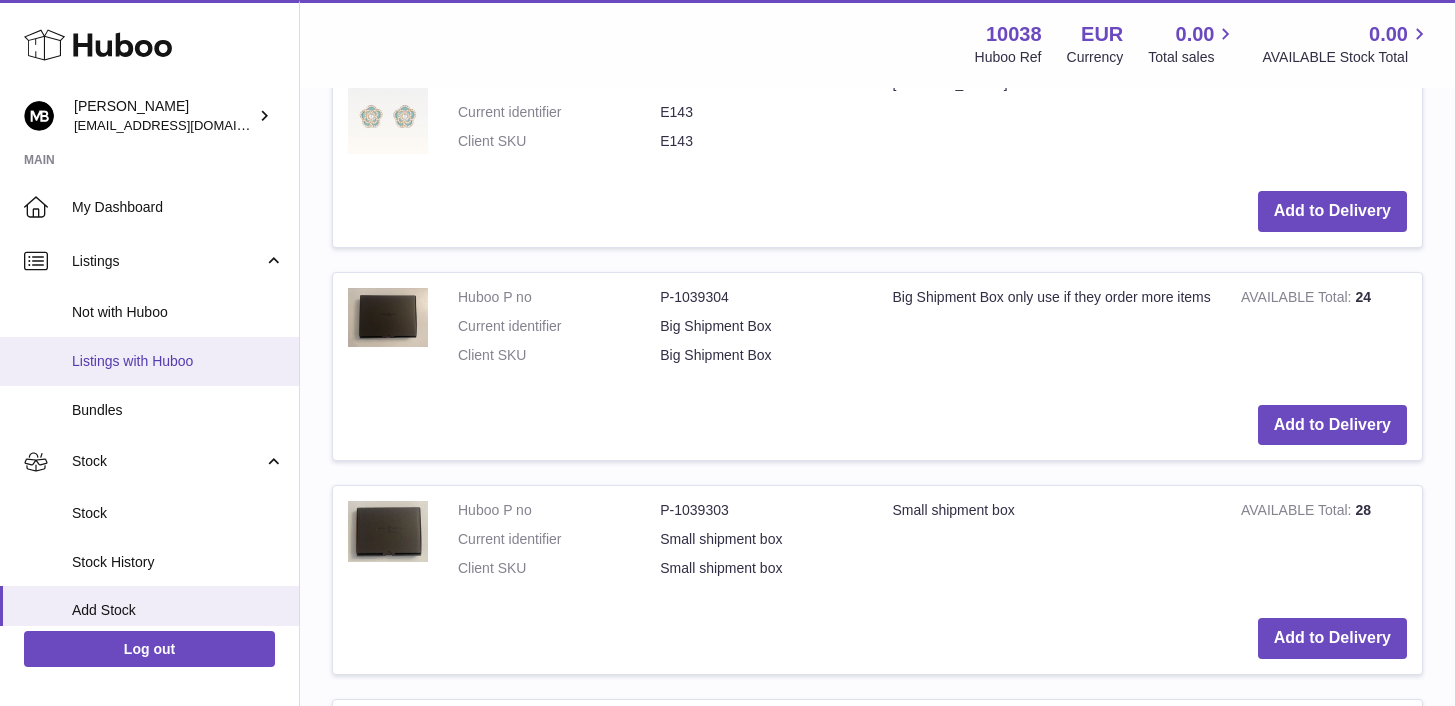 click on "Listings with Huboo" at bounding box center [178, 361] 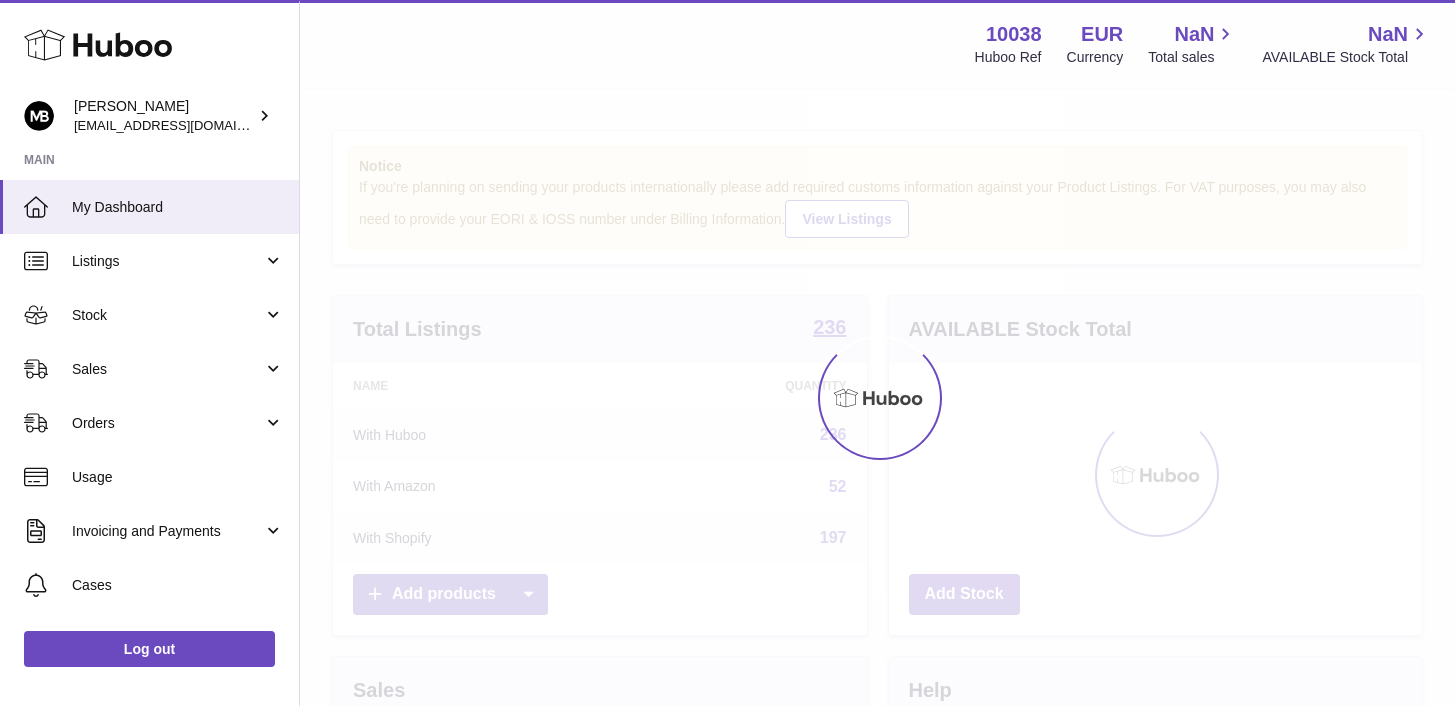 scroll, scrollTop: 0, scrollLeft: 0, axis: both 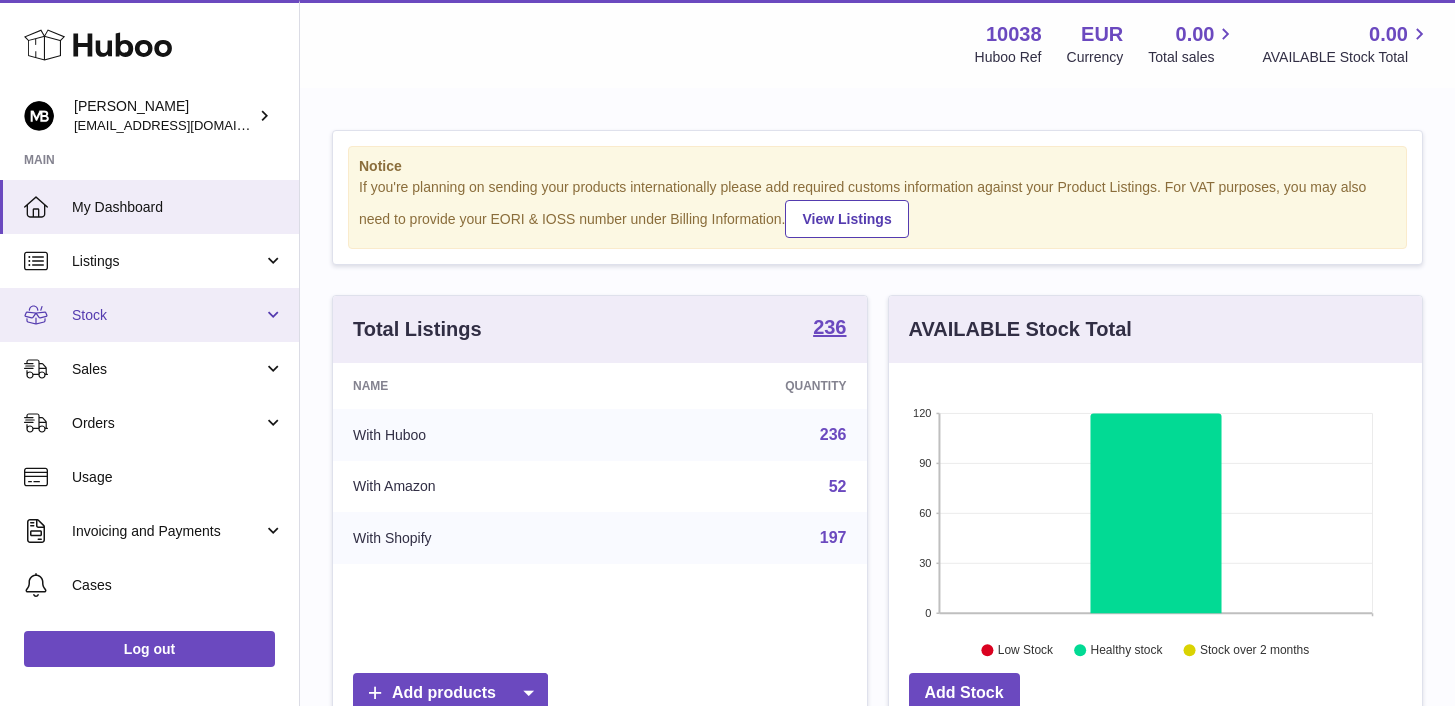 click on "Stock" at bounding box center (149, 315) 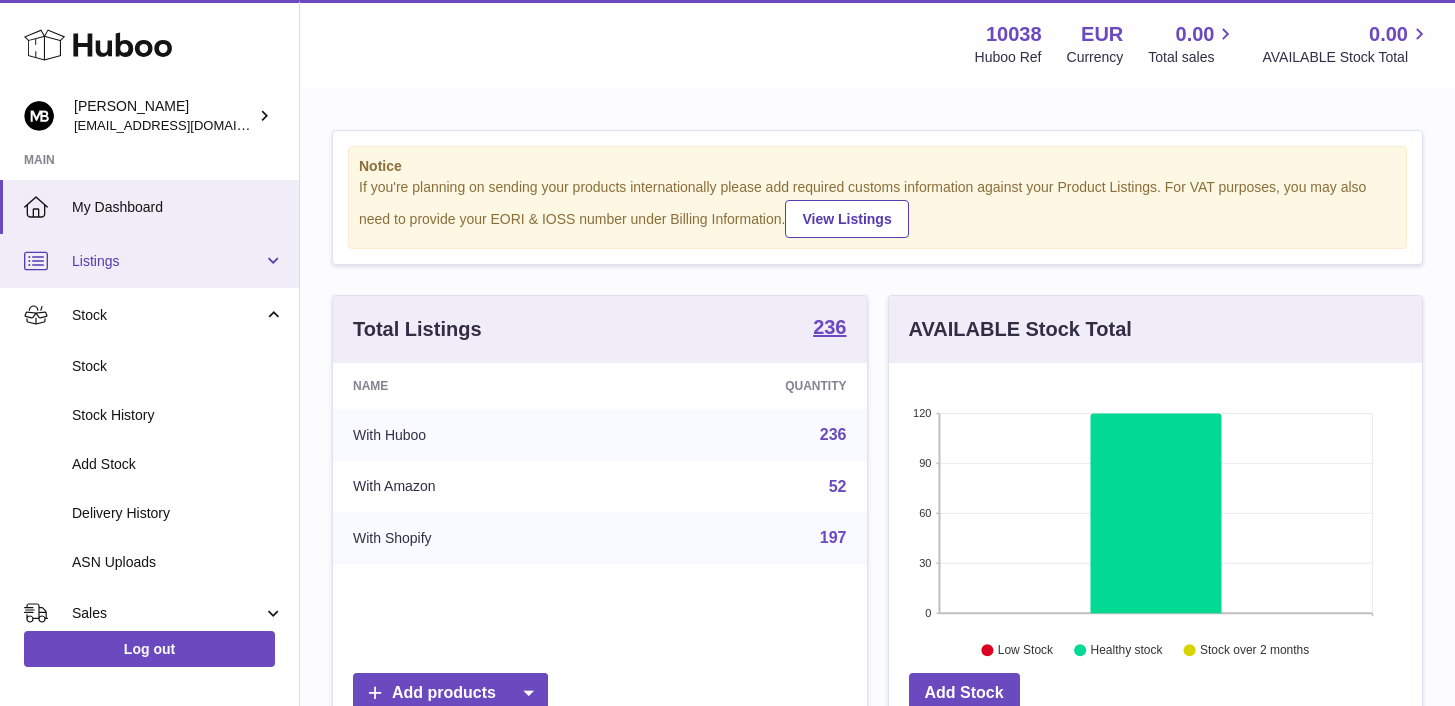 click on "Listings" at bounding box center (167, 261) 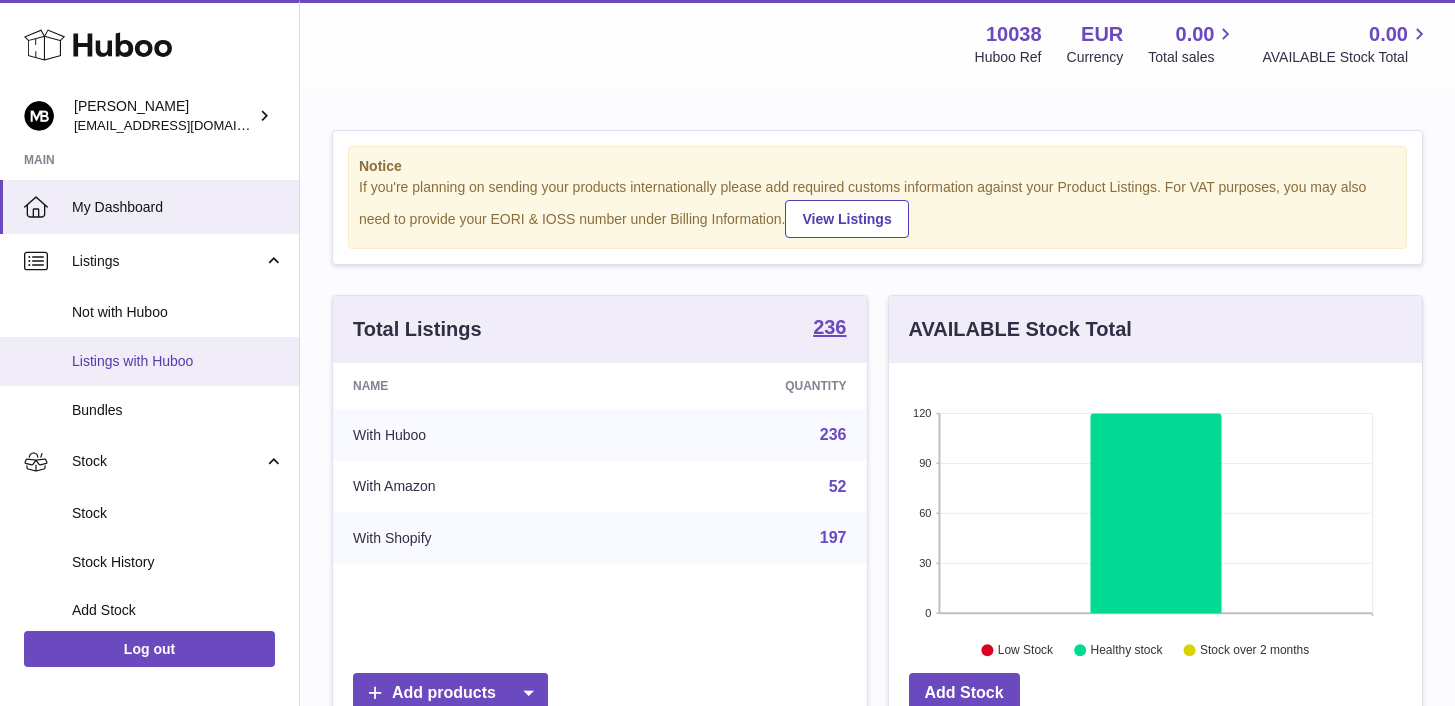 click on "Listings with Huboo" at bounding box center [178, 361] 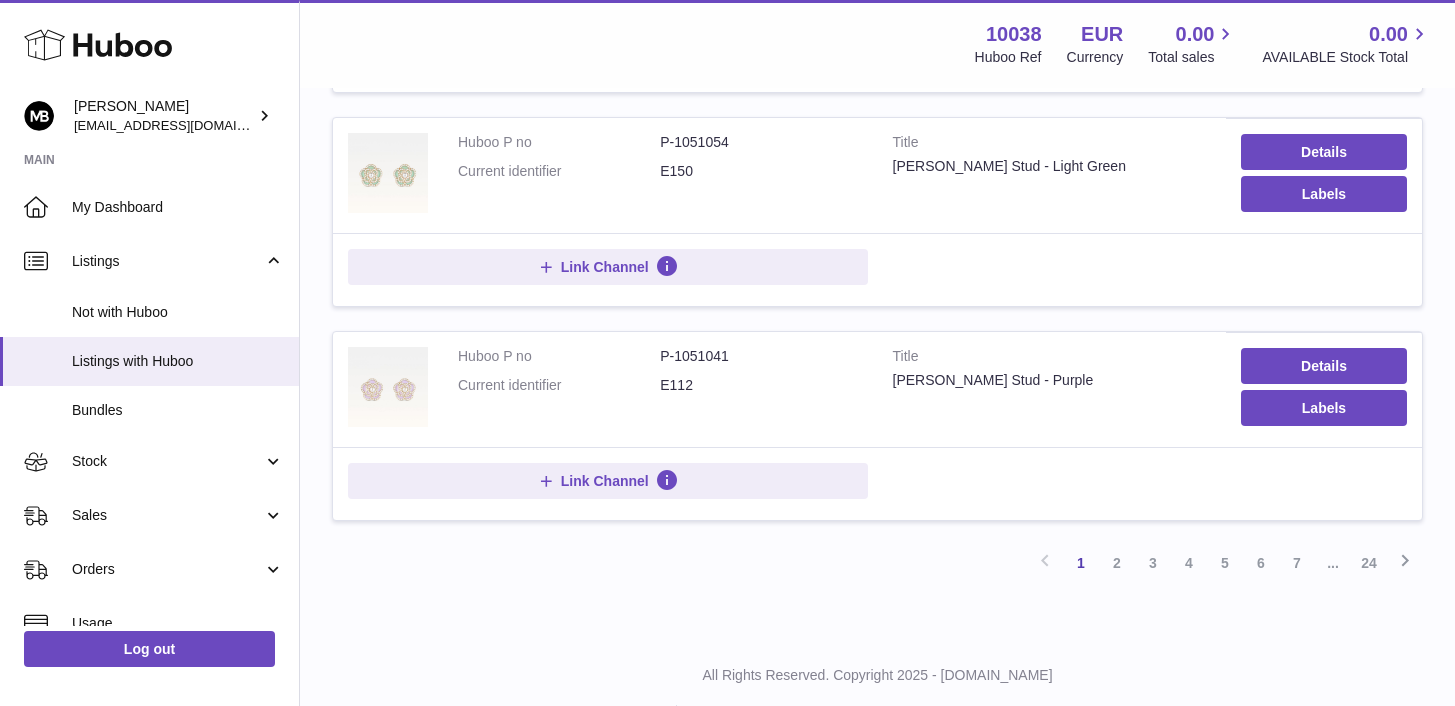 scroll, scrollTop: 1996, scrollLeft: 0, axis: vertical 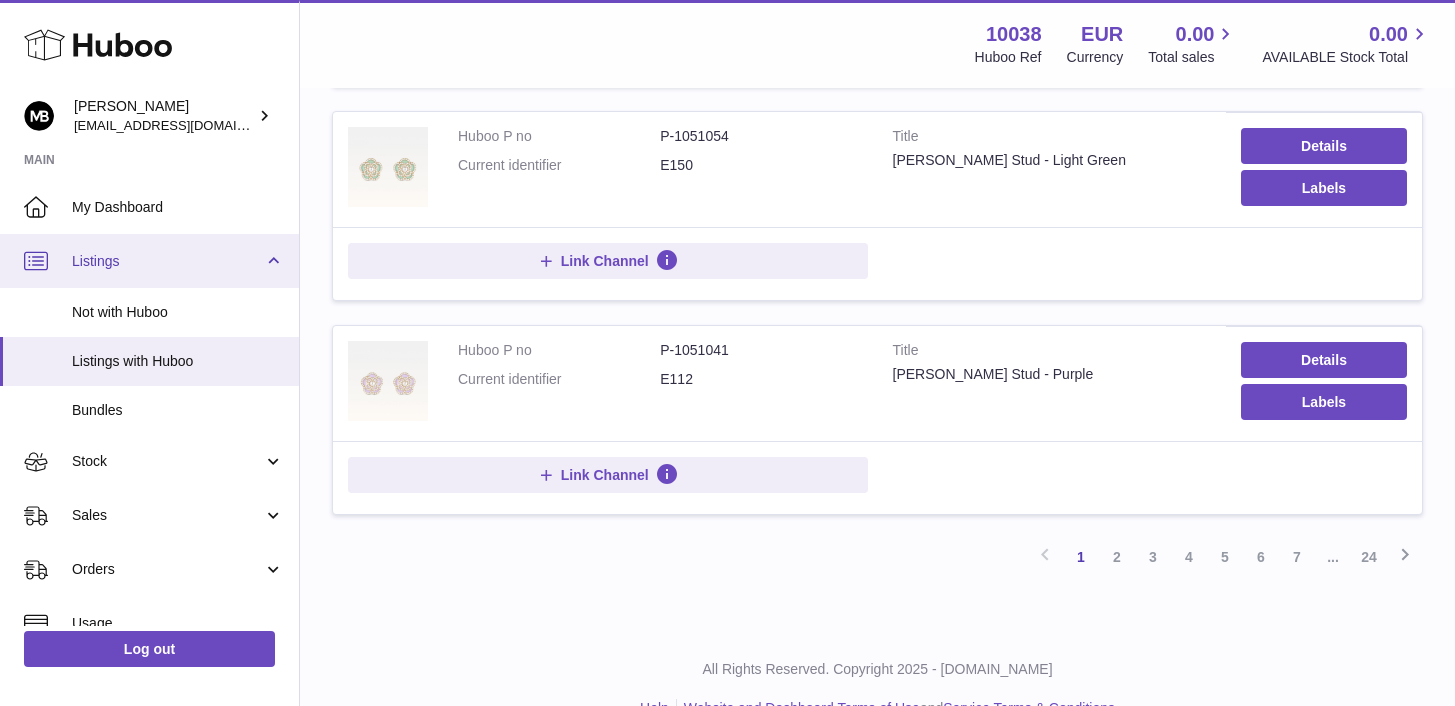 click on "Listings" at bounding box center [149, 261] 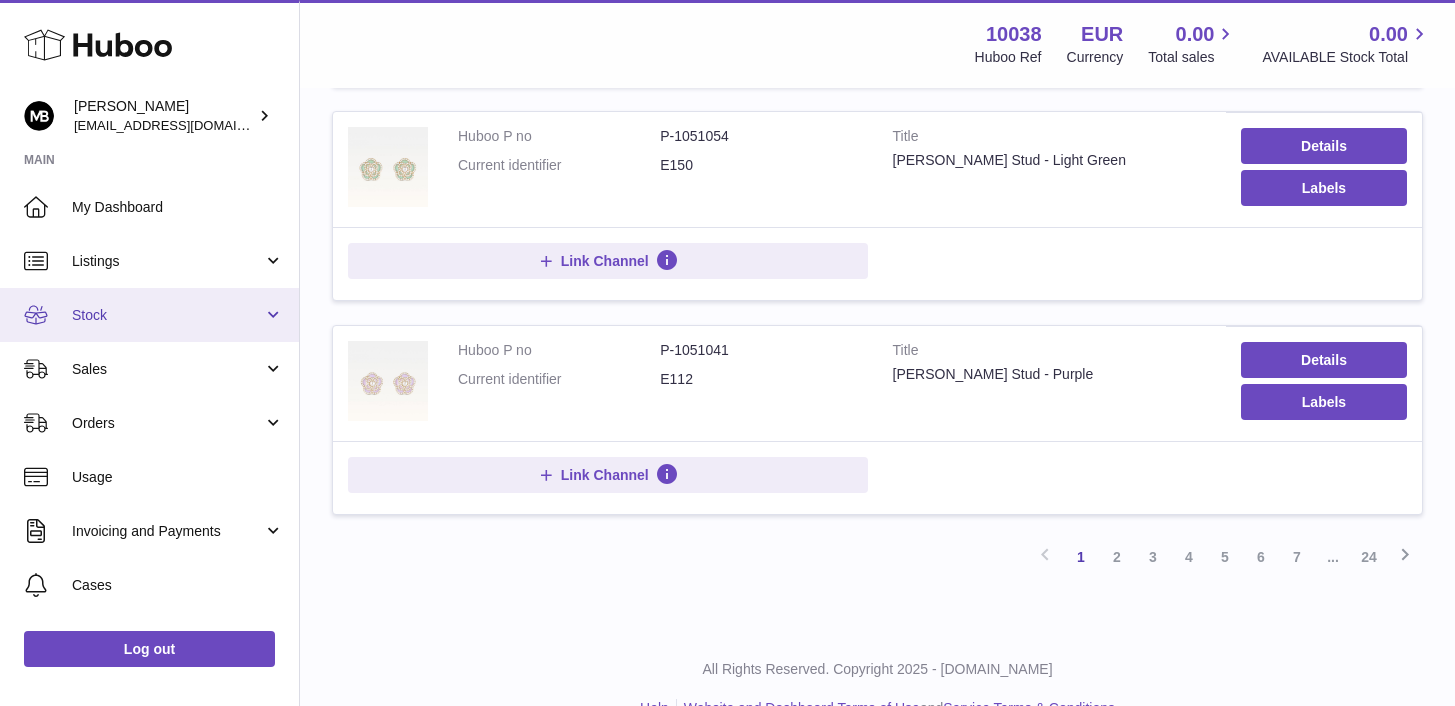 click on "Stock" at bounding box center (149, 315) 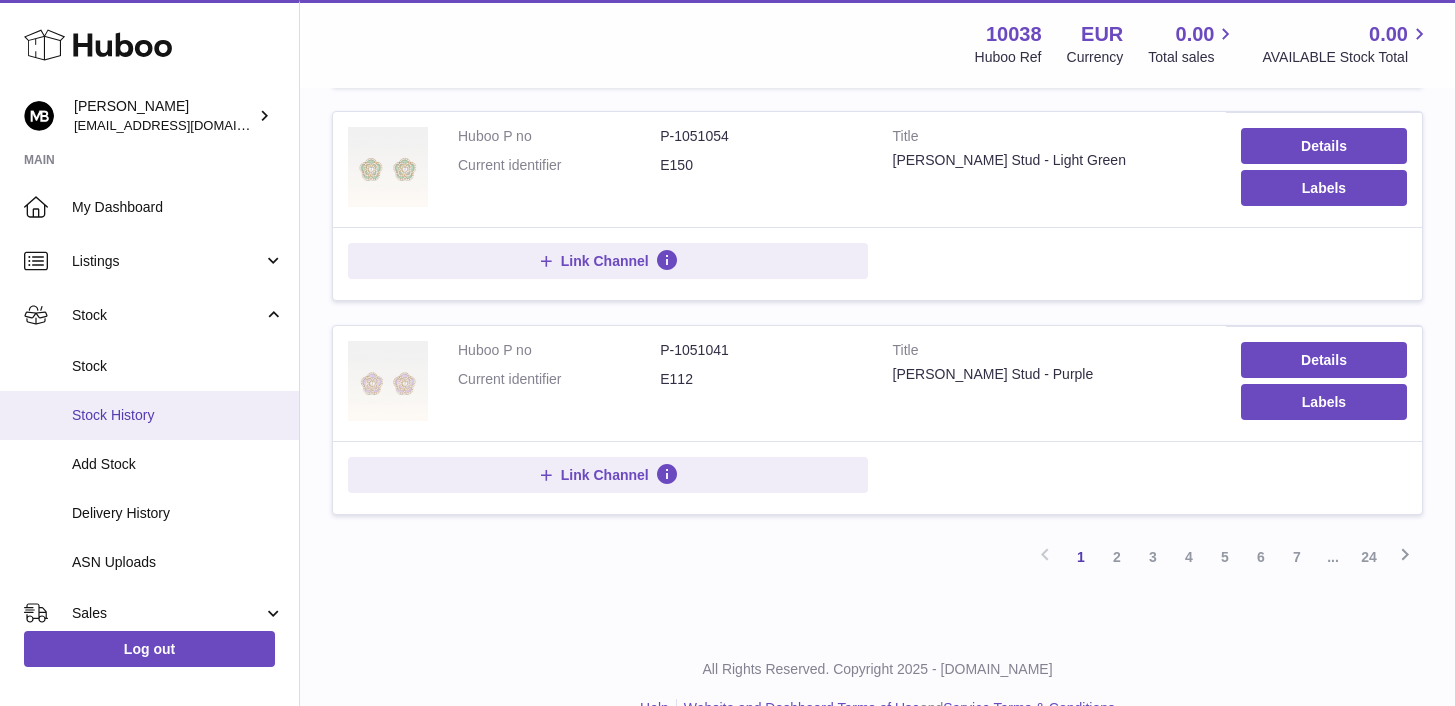click on "Stock History" at bounding box center (178, 415) 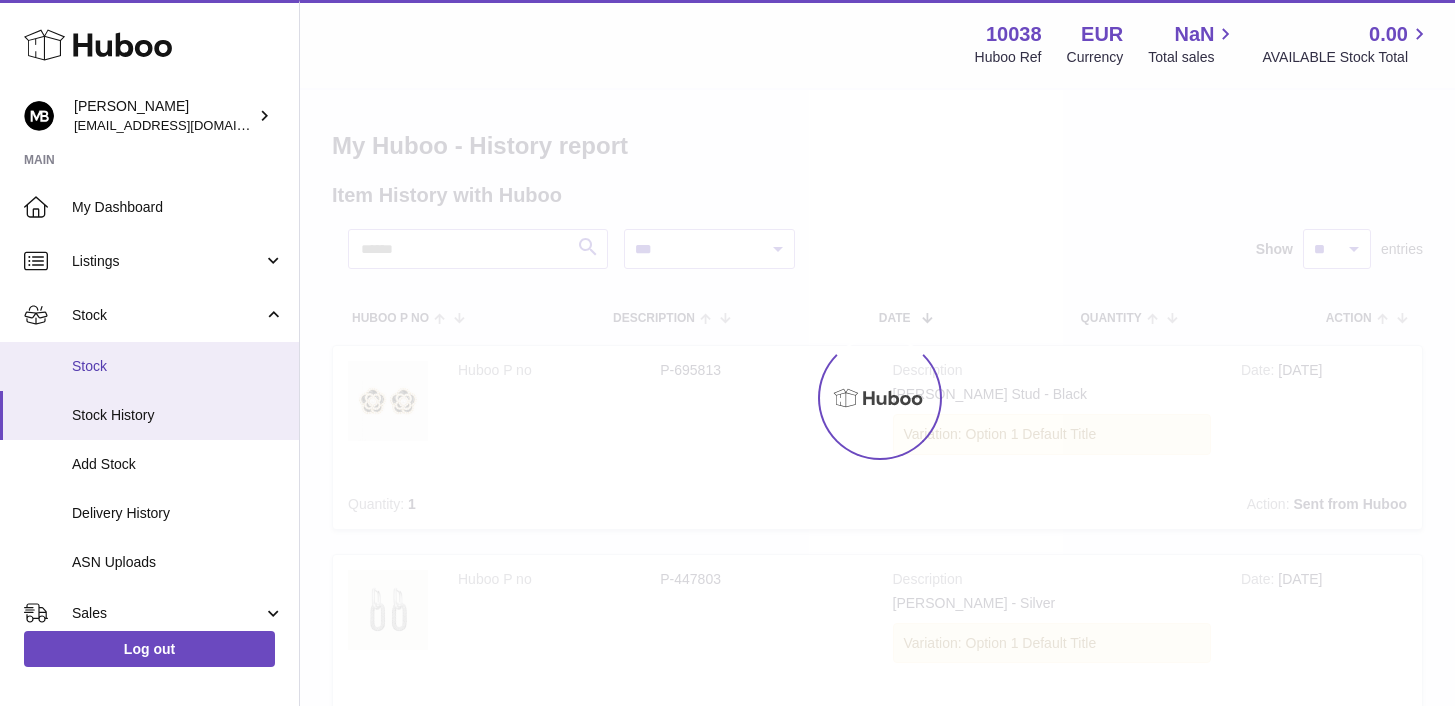 scroll, scrollTop: 0, scrollLeft: 0, axis: both 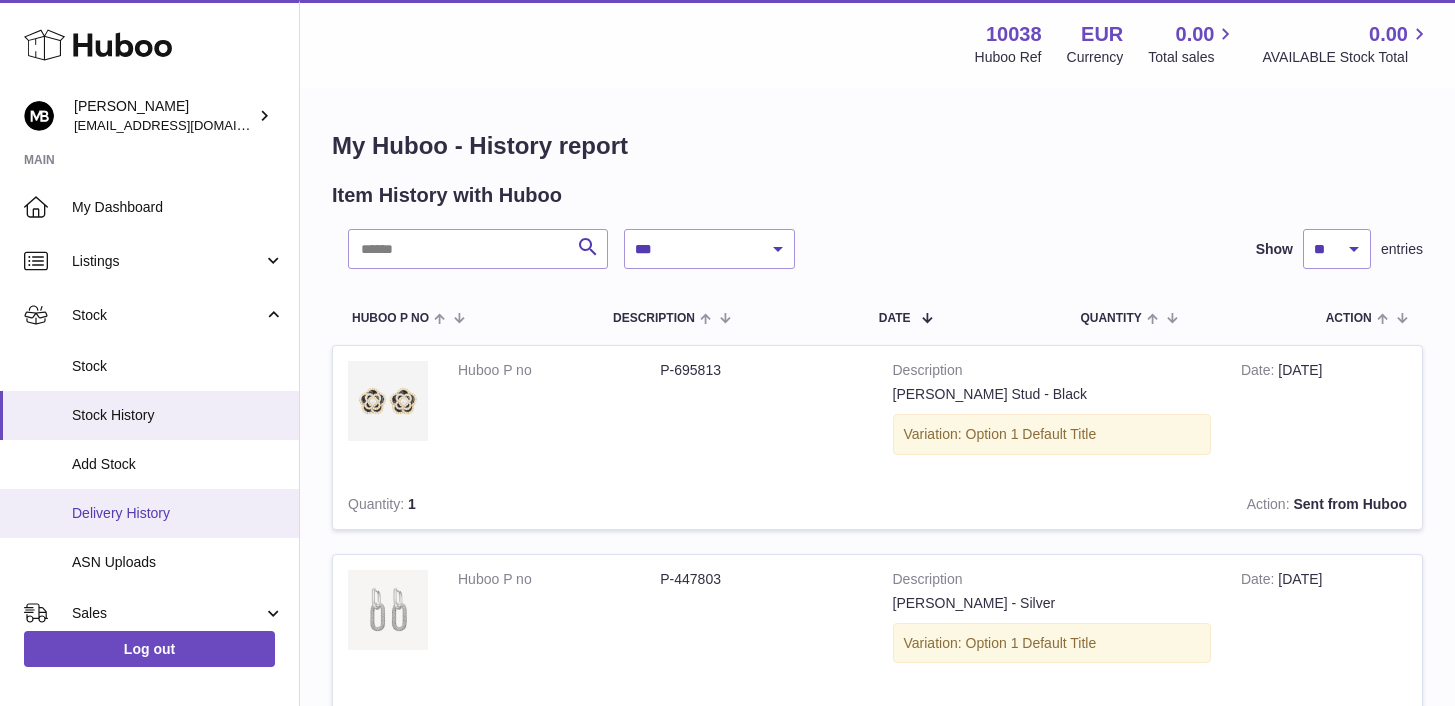 click on "Delivery History" at bounding box center (149, 513) 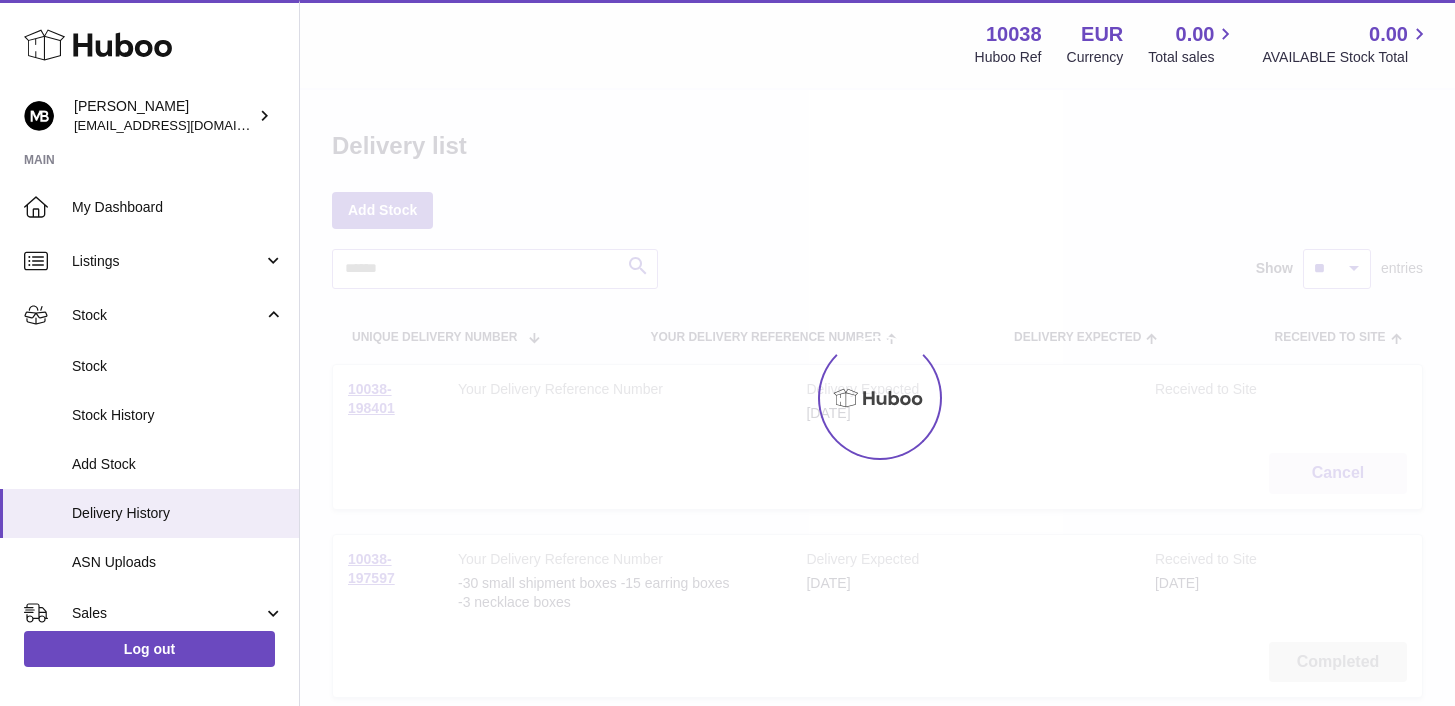 scroll, scrollTop: 0, scrollLeft: 0, axis: both 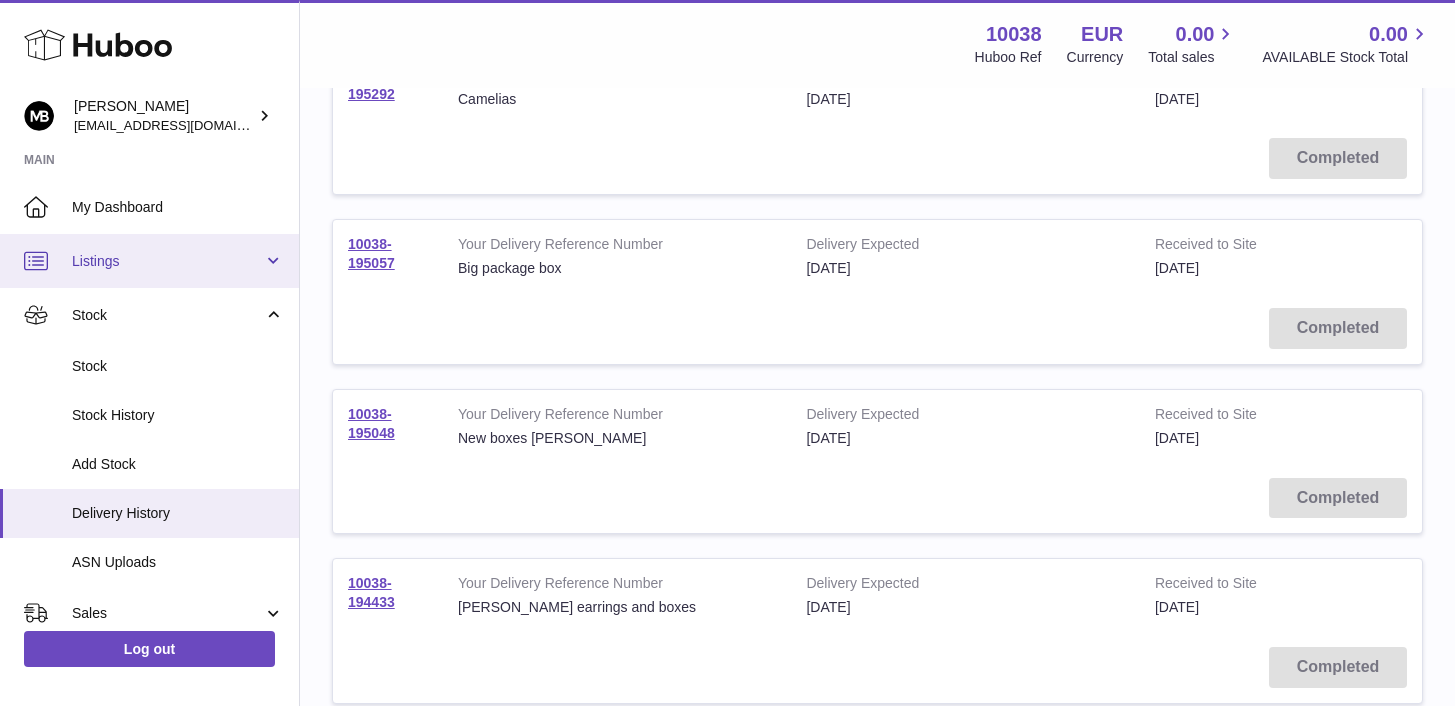 click on "Listings" at bounding box center [149, 261] 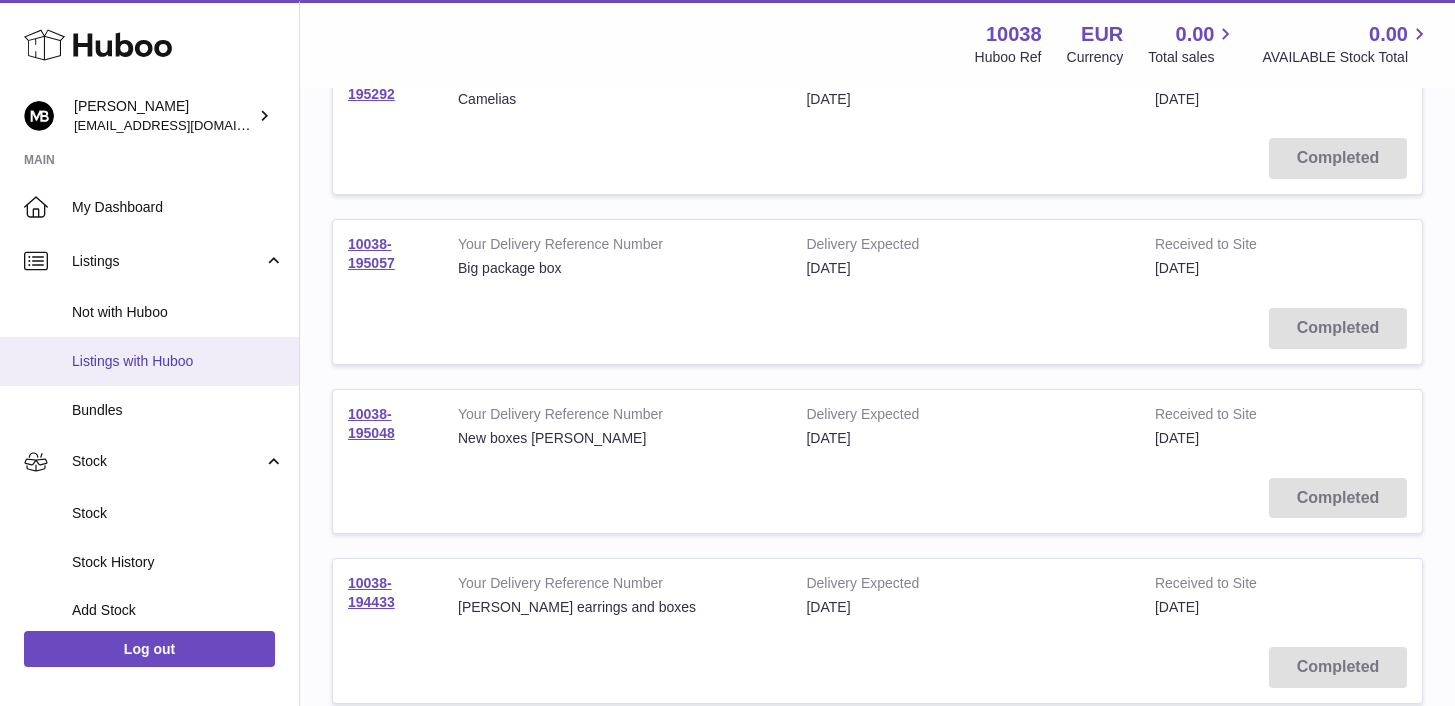 click on "Listings with Huboo" at bounding box center (178, 361) 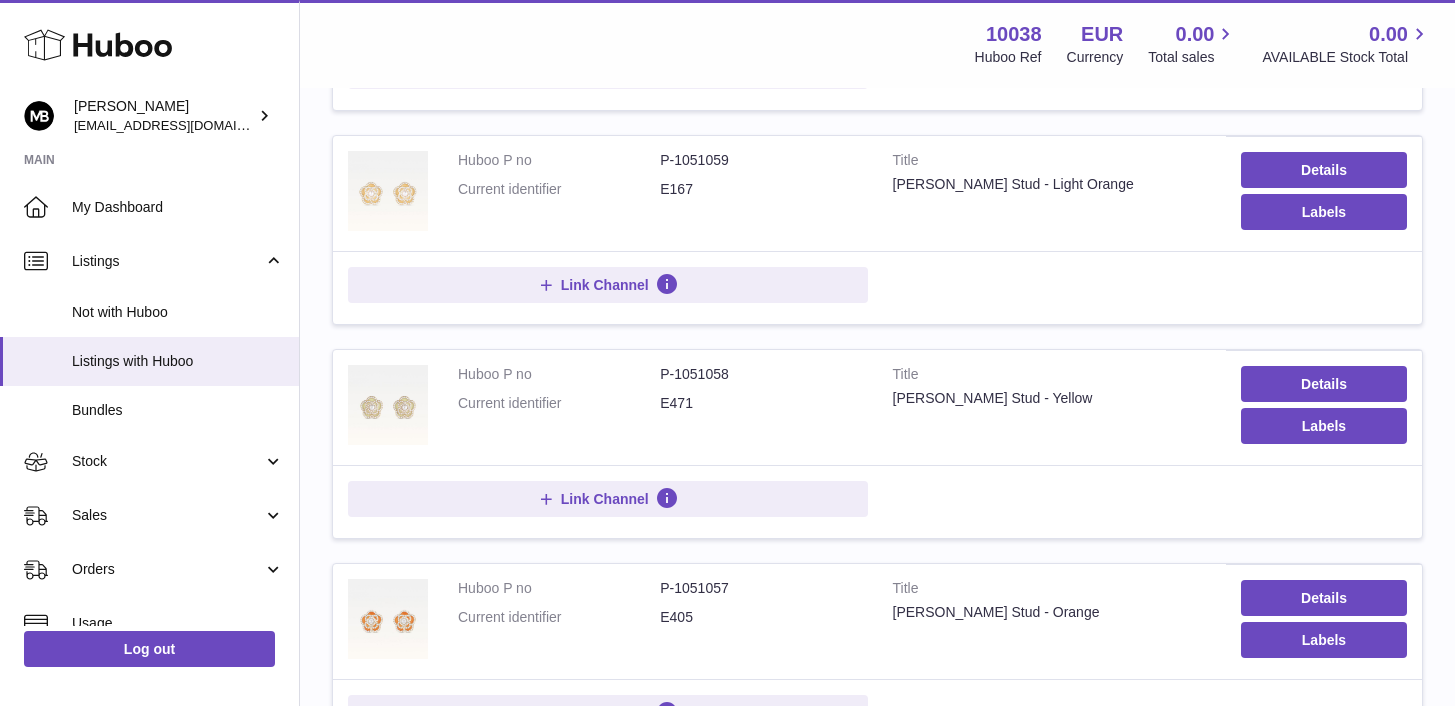 scroll, scrollTop: 1117, scrollLeft: 0, axis: vertical 